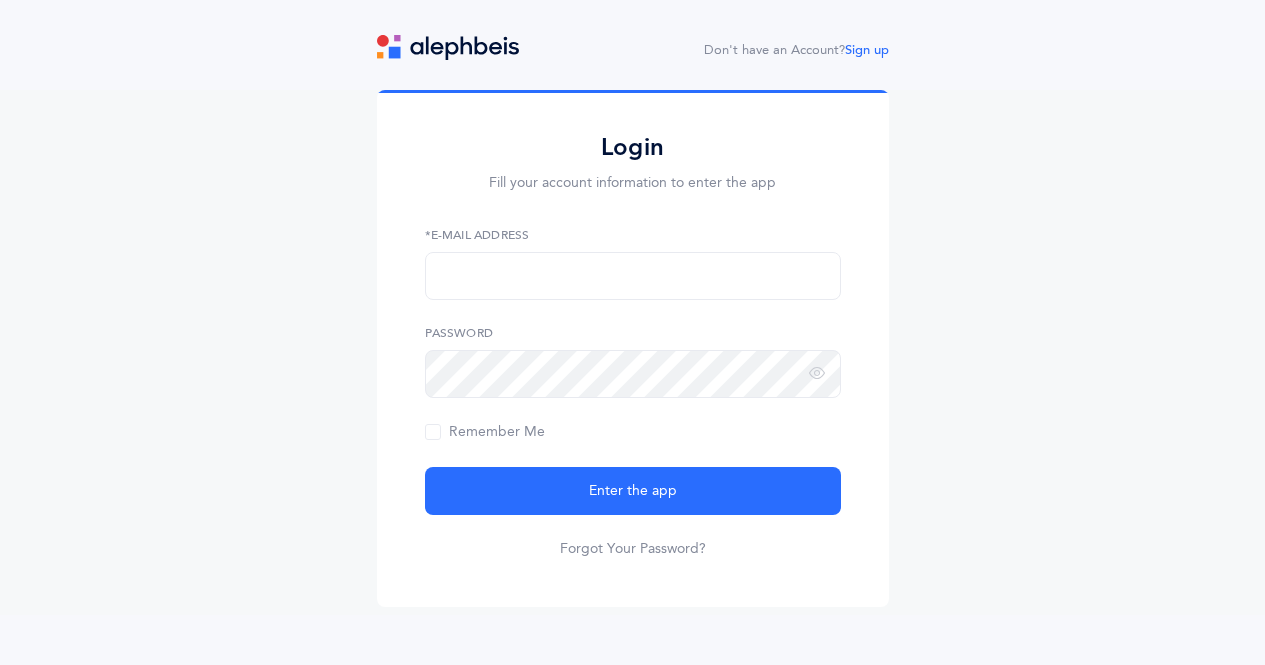 scroll, scrollTop: 0, scrollLeft: 0, axis: both 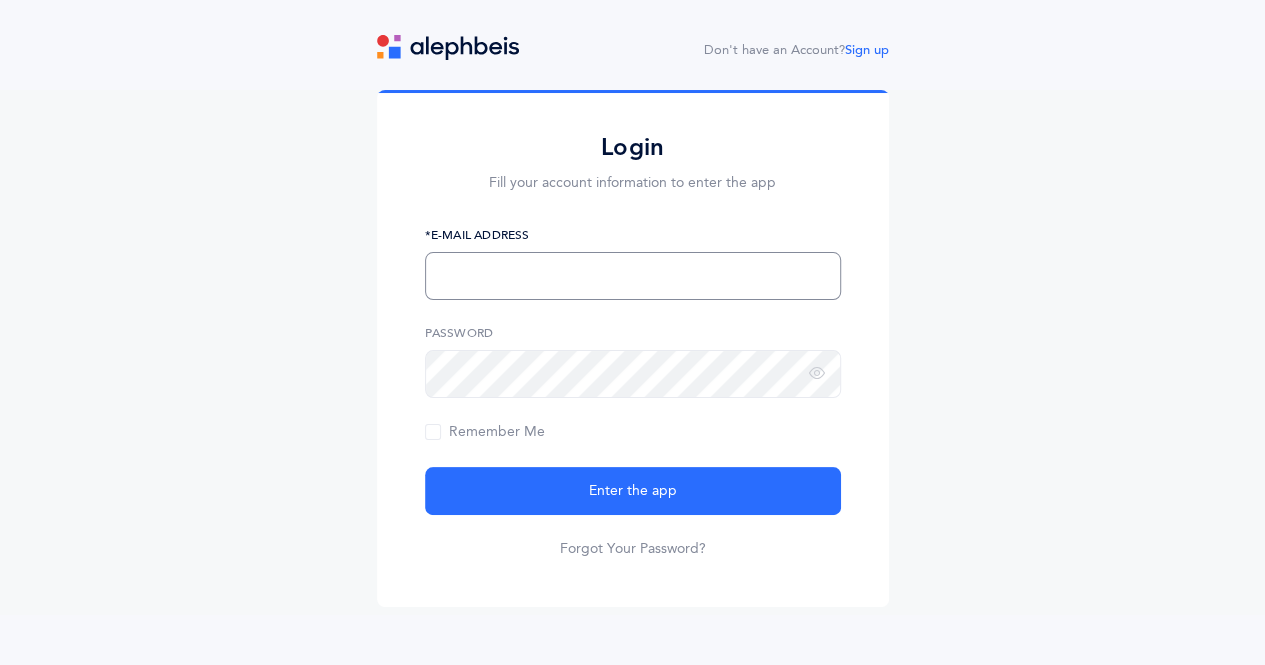 click at bounding box center [633, 276] 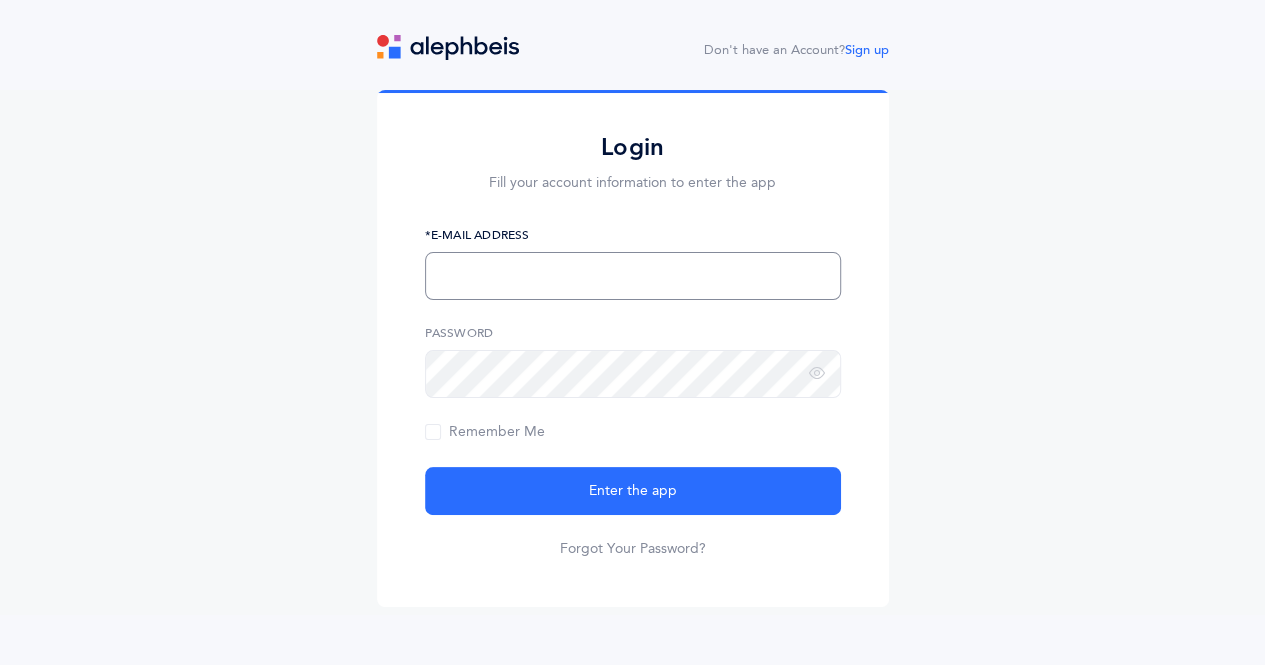 type on "malkadinaweiss@gmail.com" 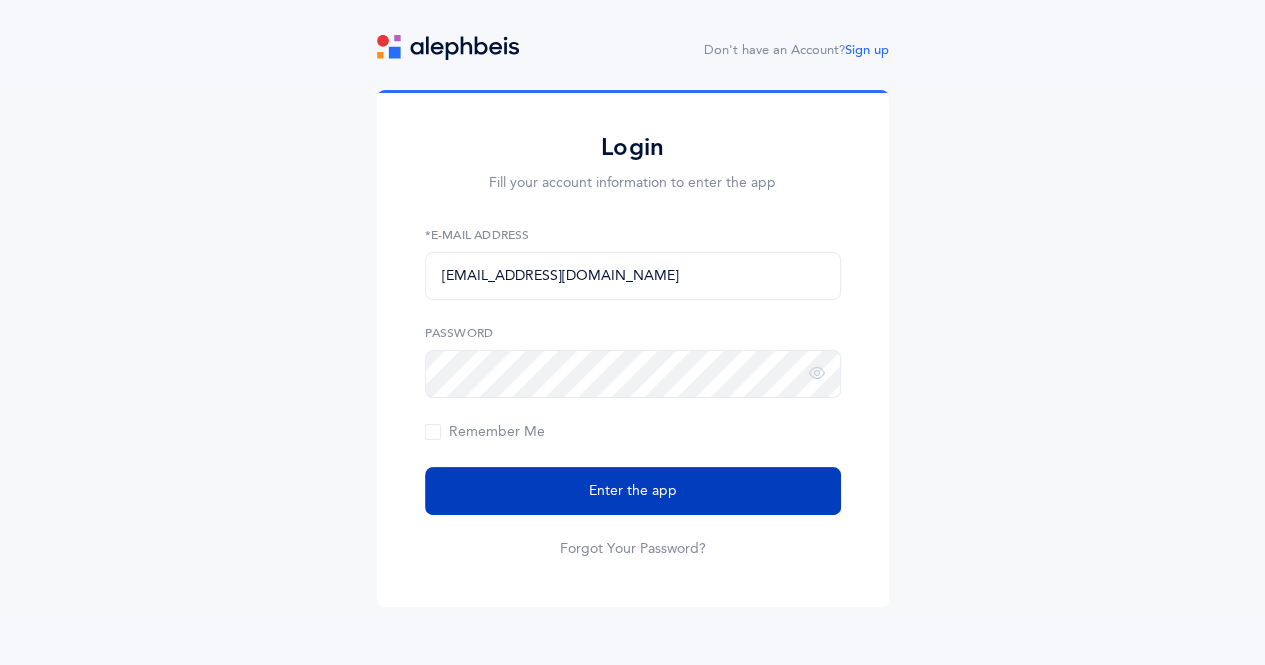click on "Enter the app" at bounding box center [633, 491] 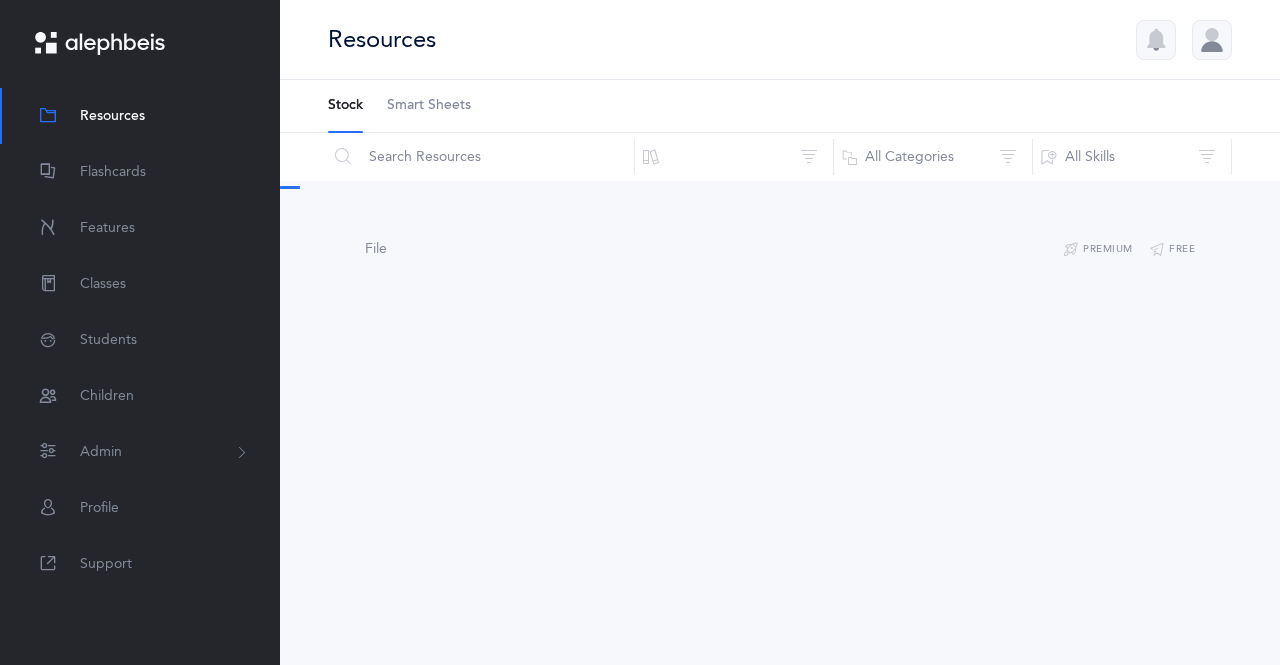 scroll, scrollTop: 0, scrollLeft: 0, axis: both 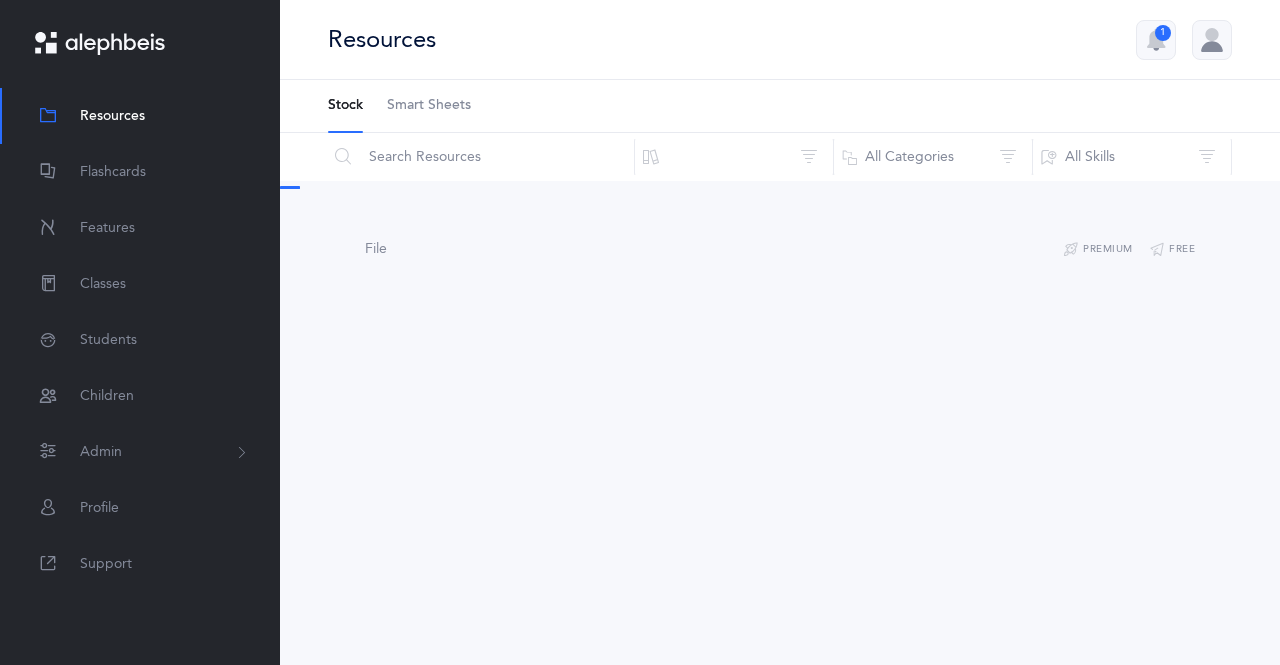 click on "Smart Sheets" at bounding box center (429, 106) 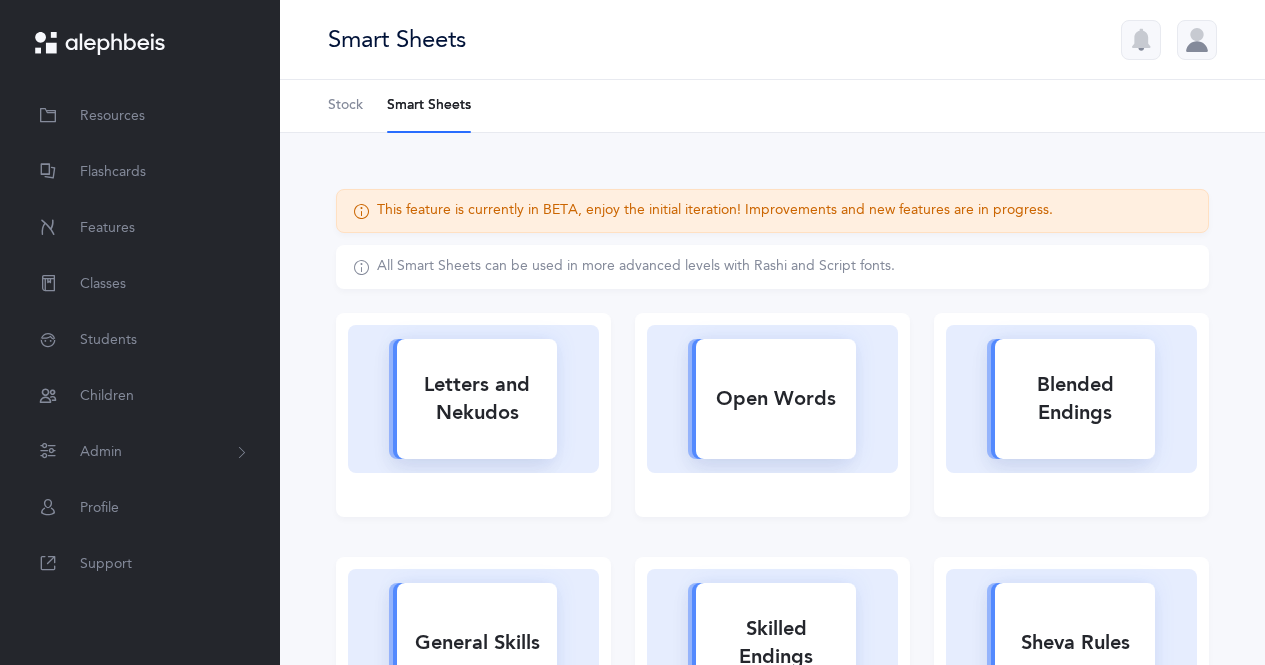scroll, scrollTop: 0, scrollLeft: 0, axis: both 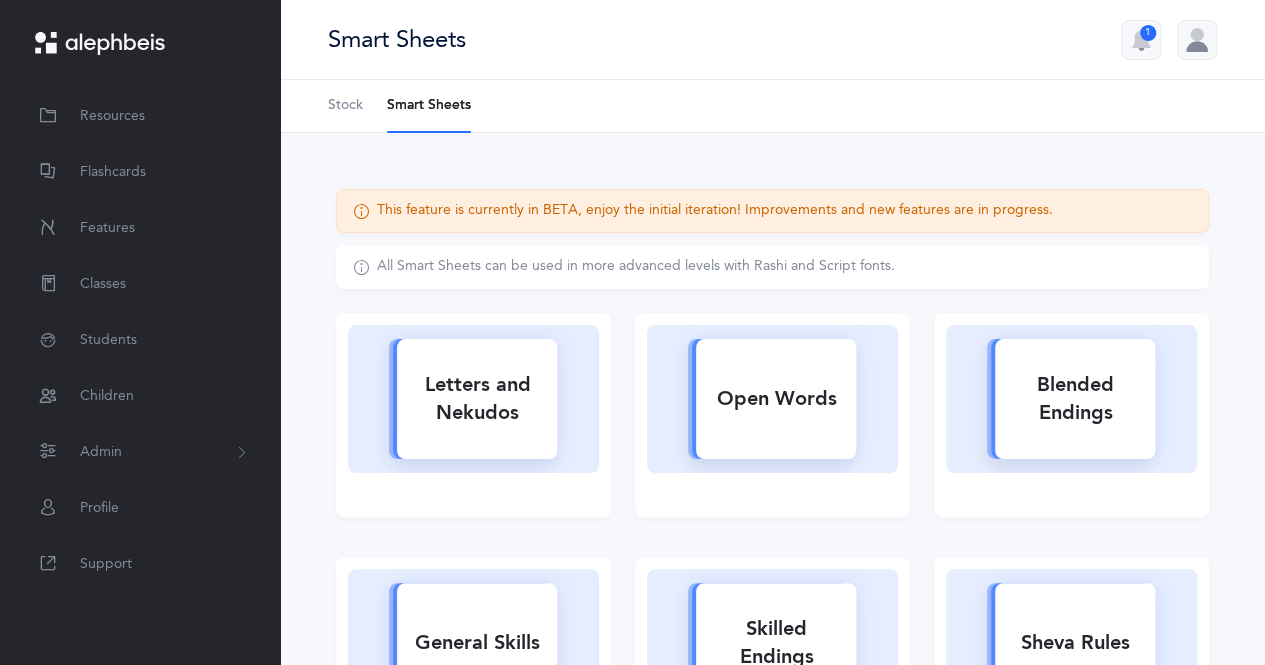 click on "Smart Sheets" at bounding box center [429, 106] 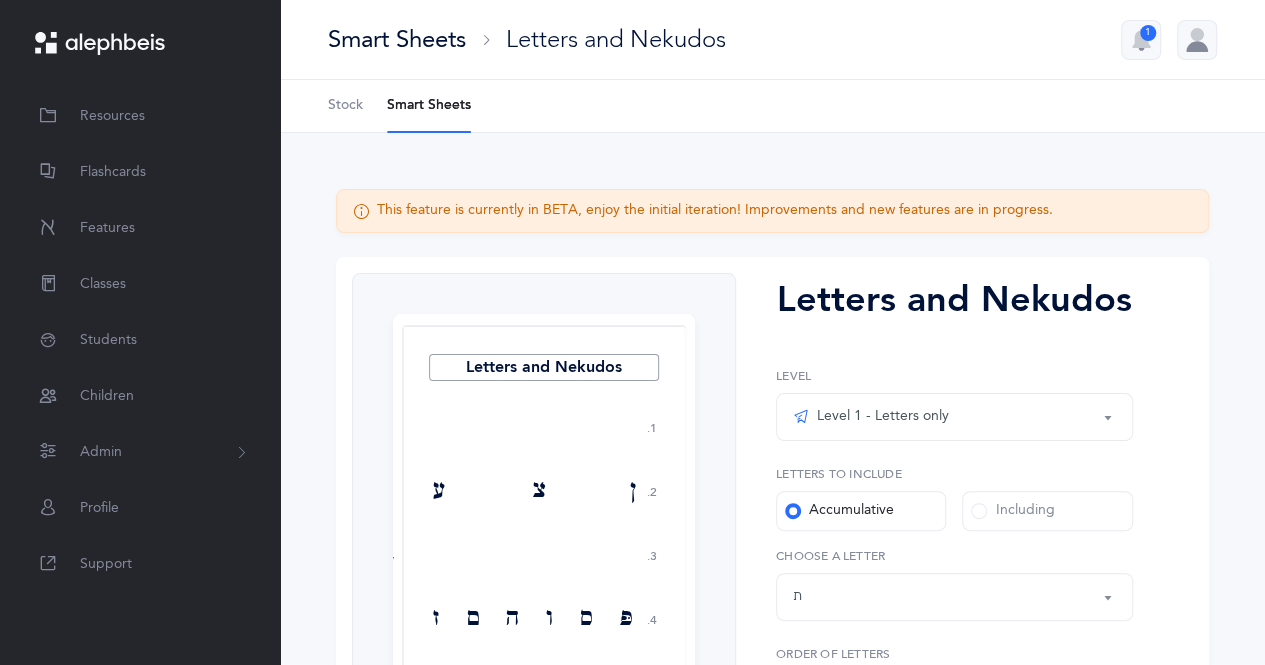 click on "Stock" at bounding box center [345, 106] 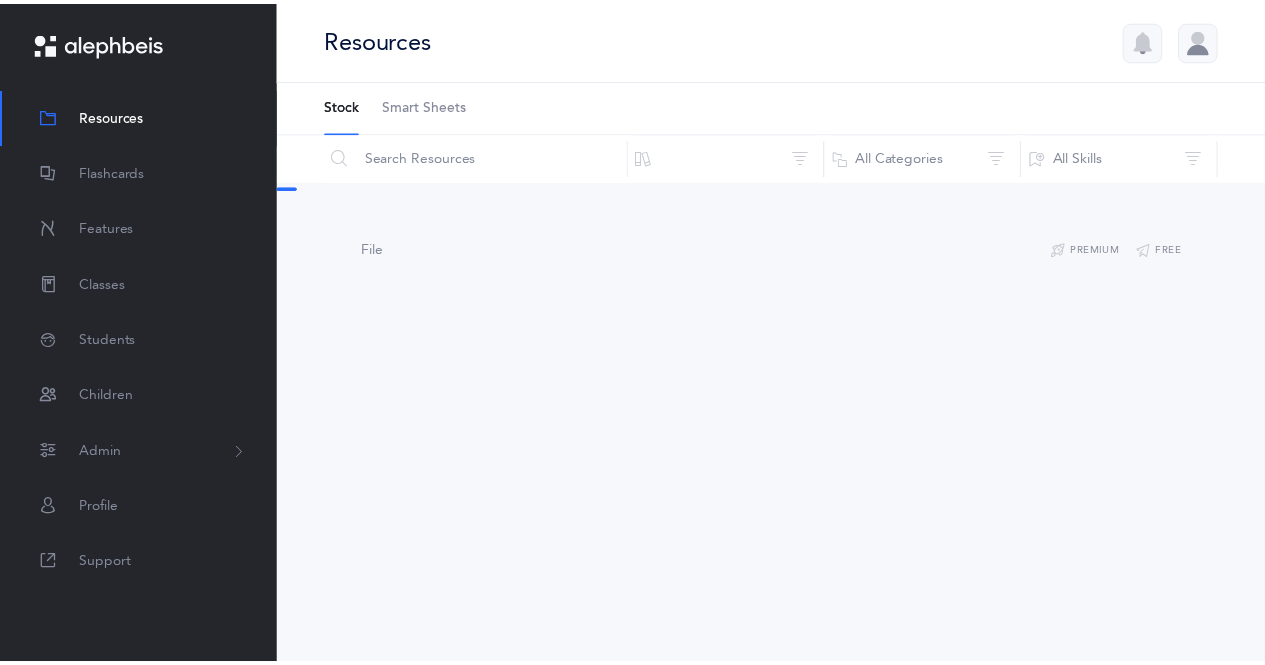 scroll, scrollTop: 0, scrollLeft: 0, axis: both 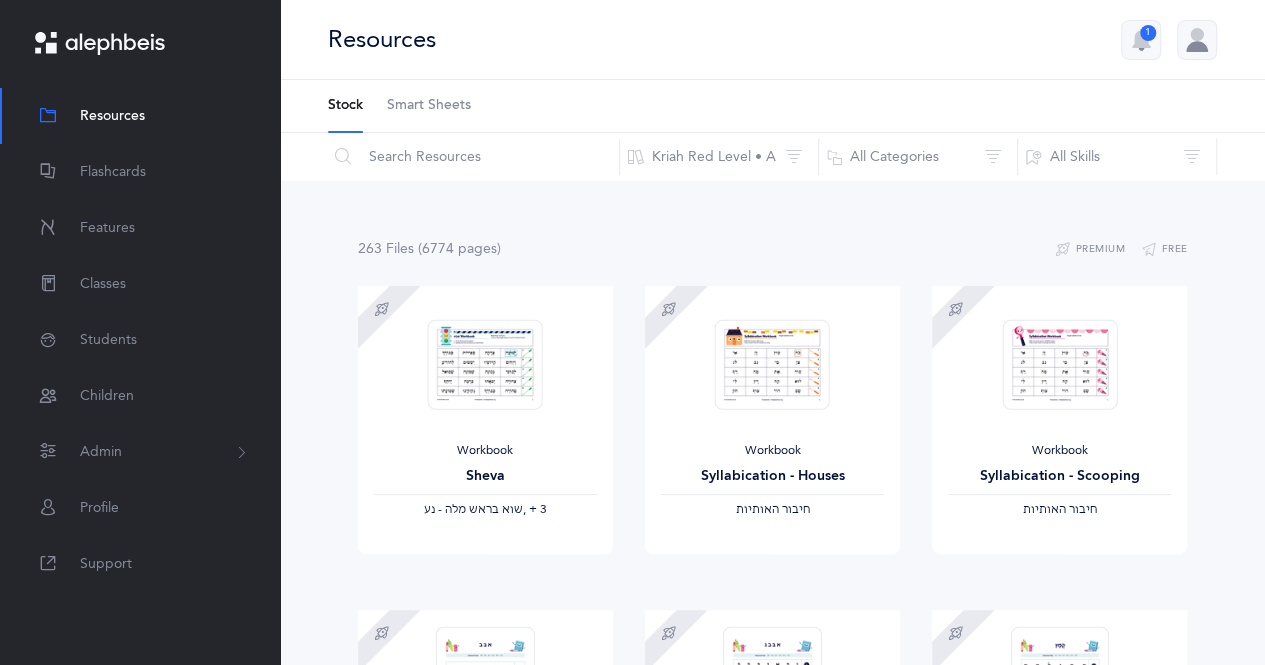 click on "Smart Sheets" at bounding box center (429, 106) 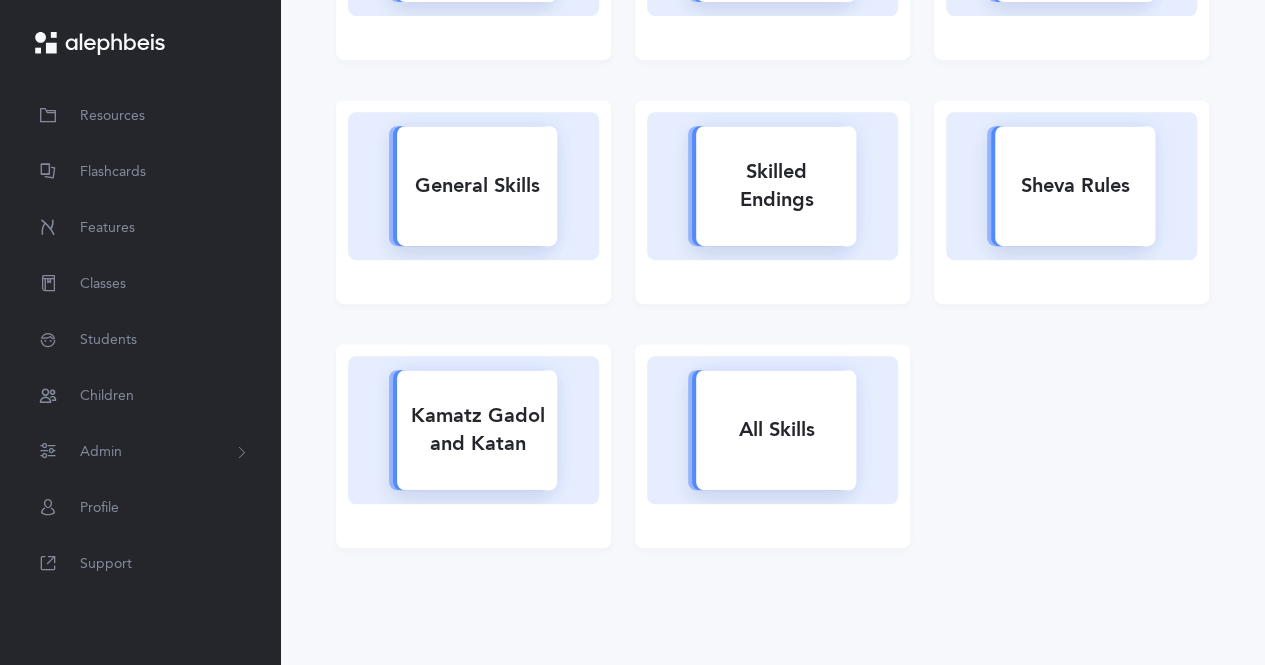 scroll, scrollTop: 458, scrollLeft: 0, axis: vertical 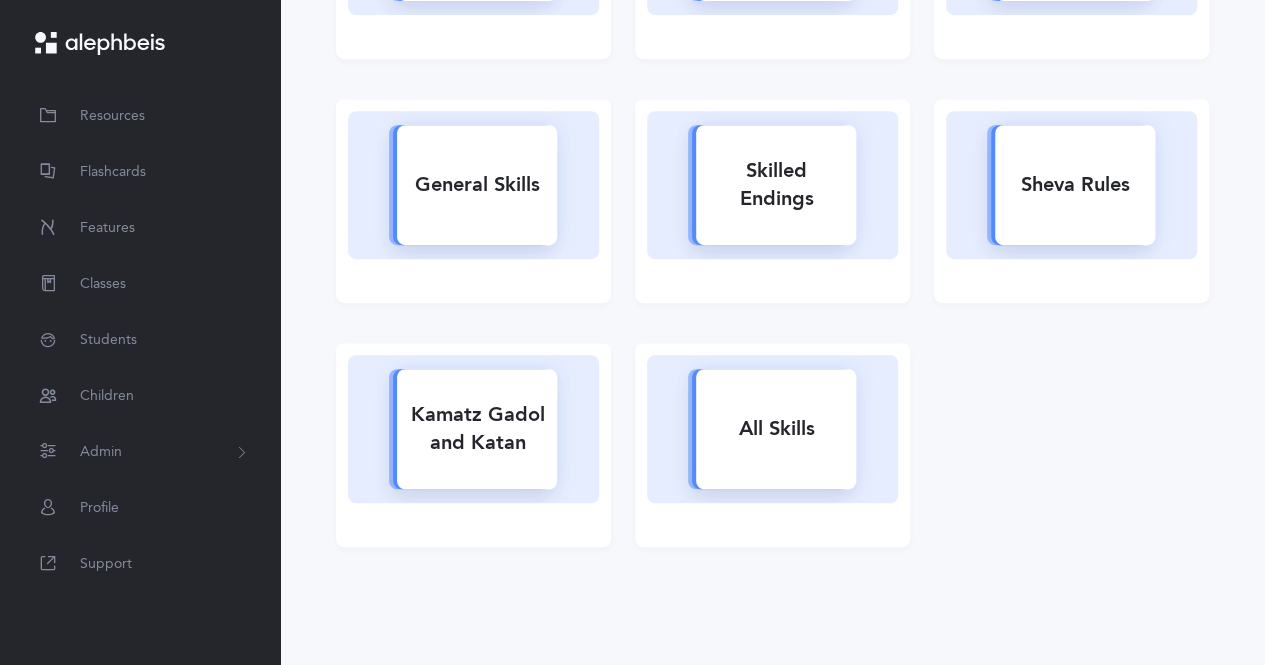 click on "All Skills" at bounding box center [776, 429] 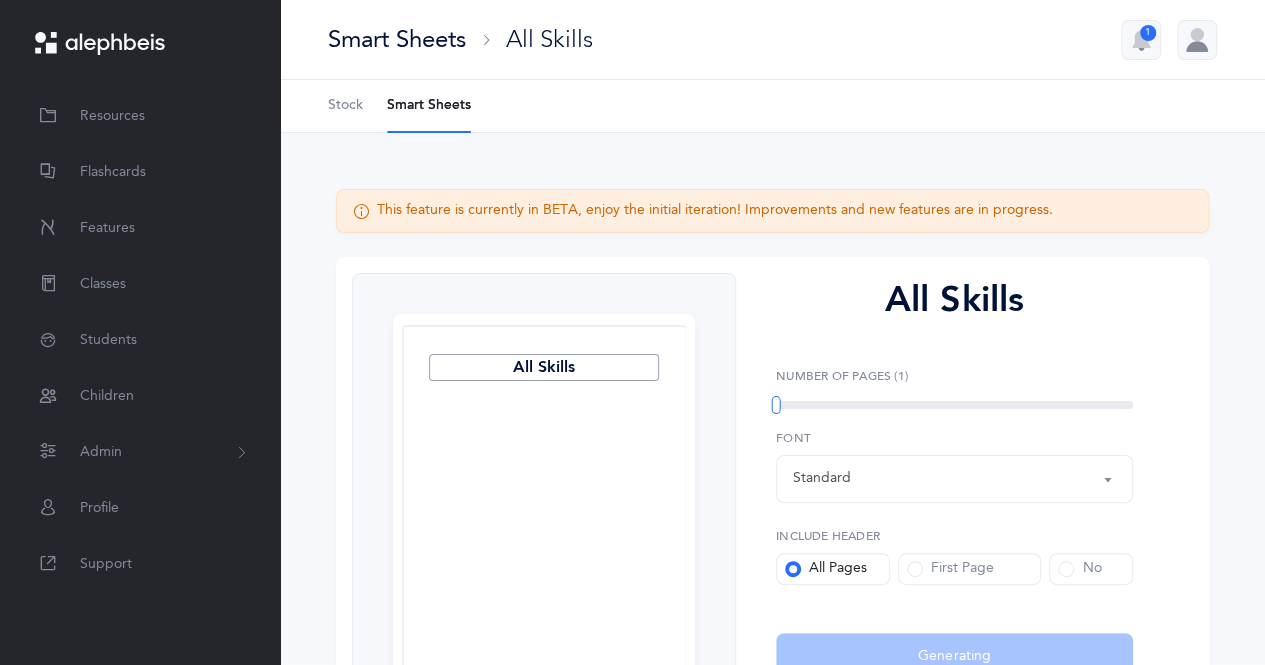 select 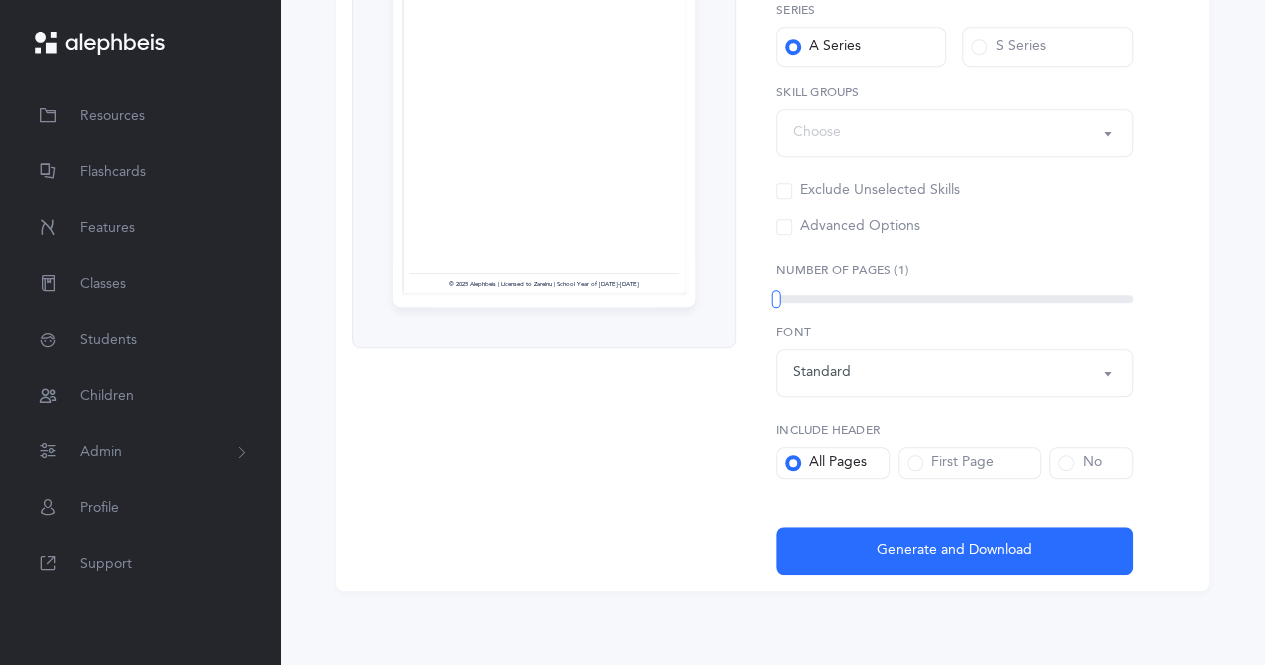 scroll, scrollTop: 468, scrollLeft: 0, axis: vertical 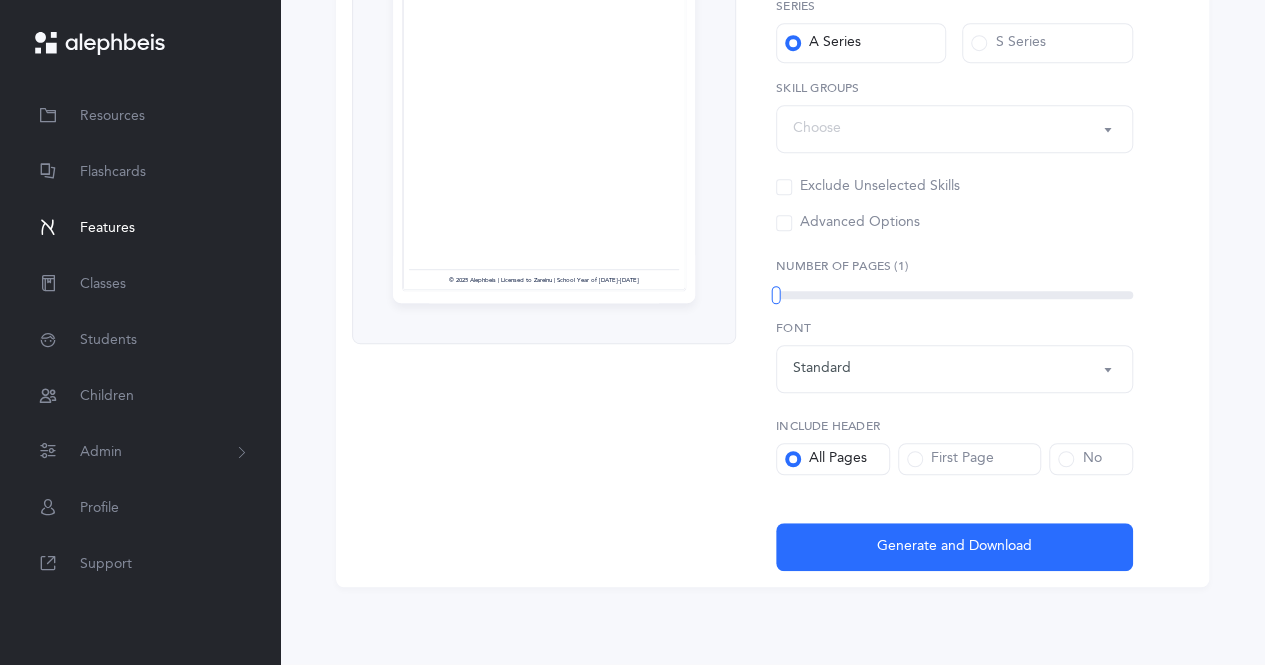 click on "Features" at bounding box center [107, 228] 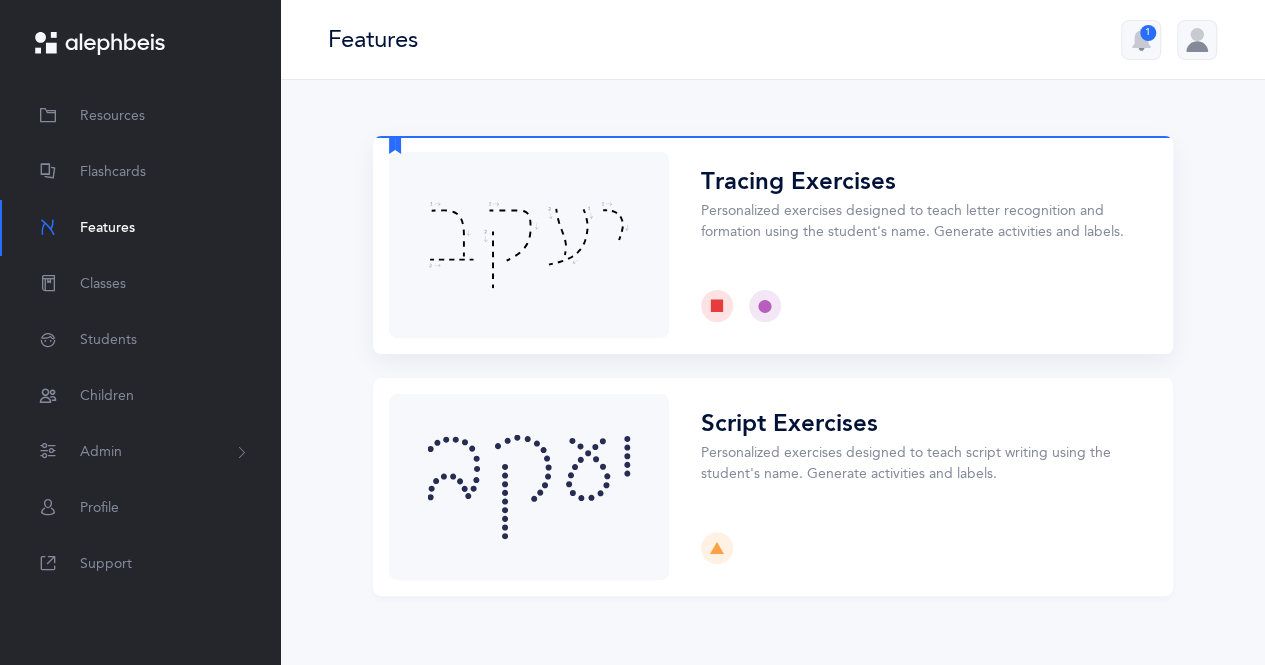 click on "Choose" at bounding box center (773, 245) 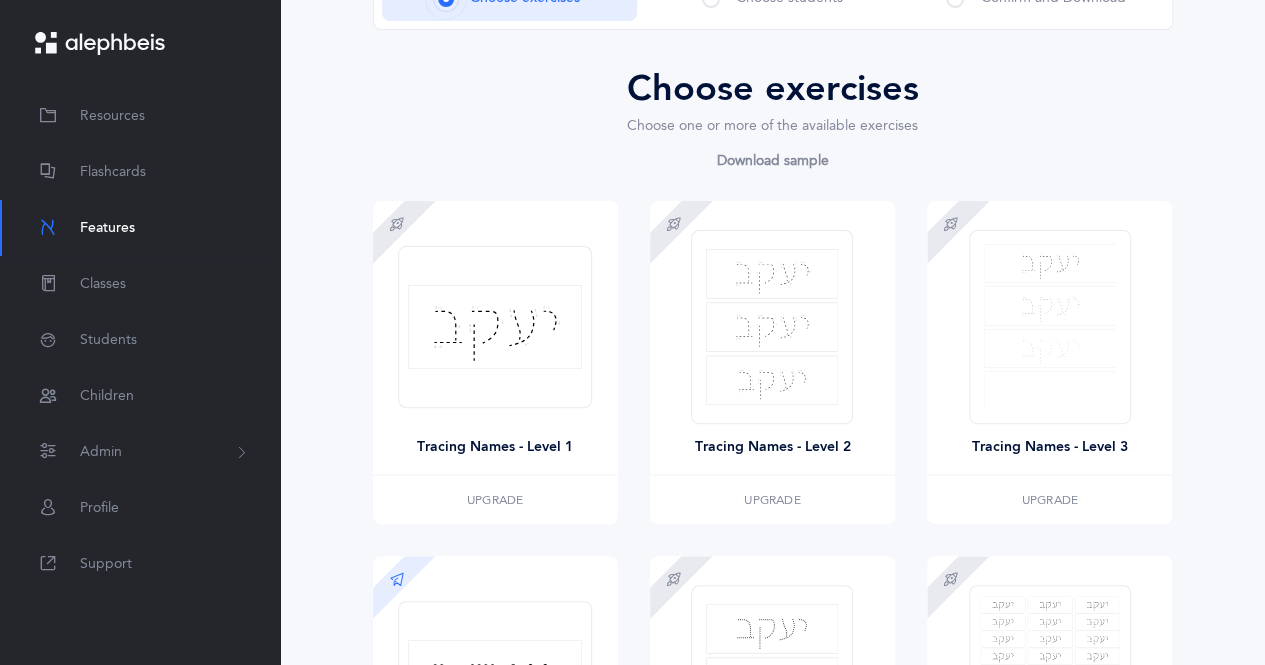 scroll, scrollTop: 168, scrollLeft: 0, axis: vertical 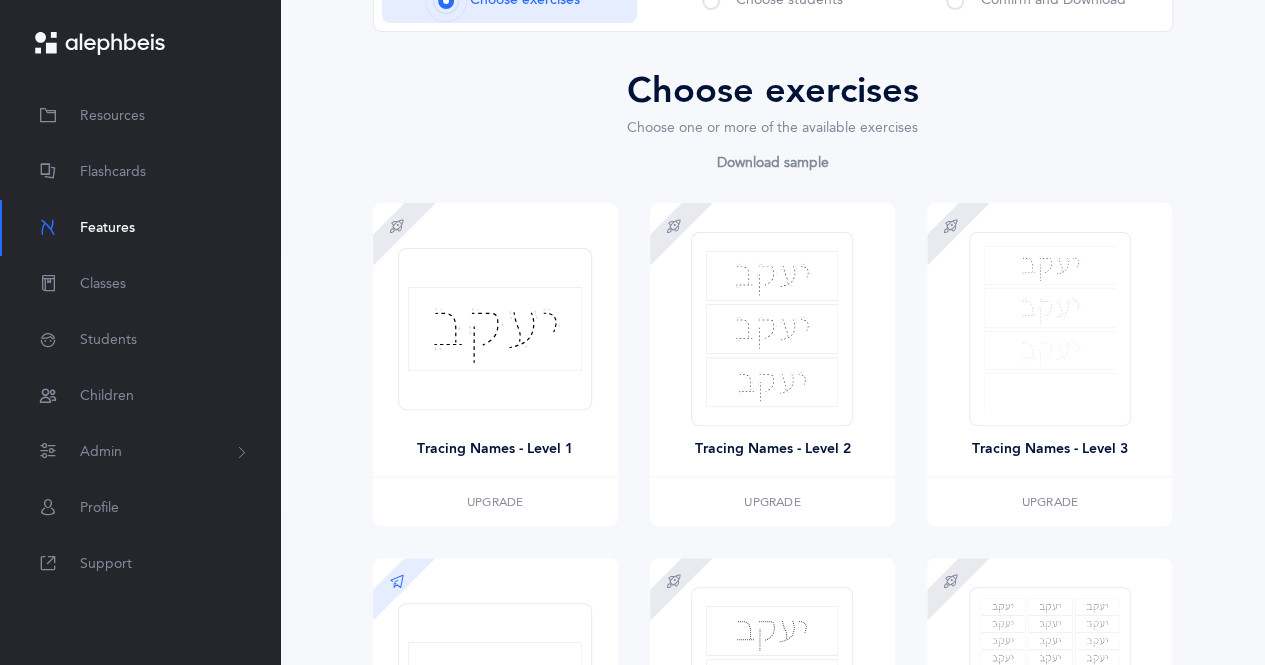 click at bounding box center [772, 329] 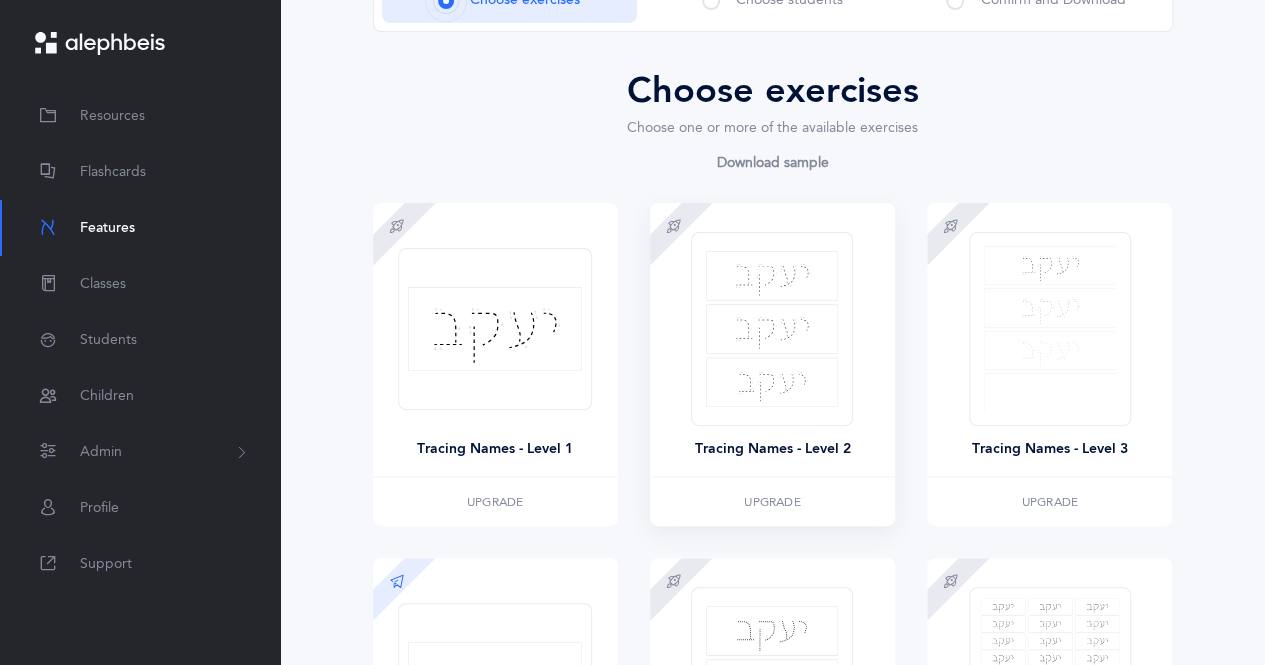 click at bounding box center [772, 329] 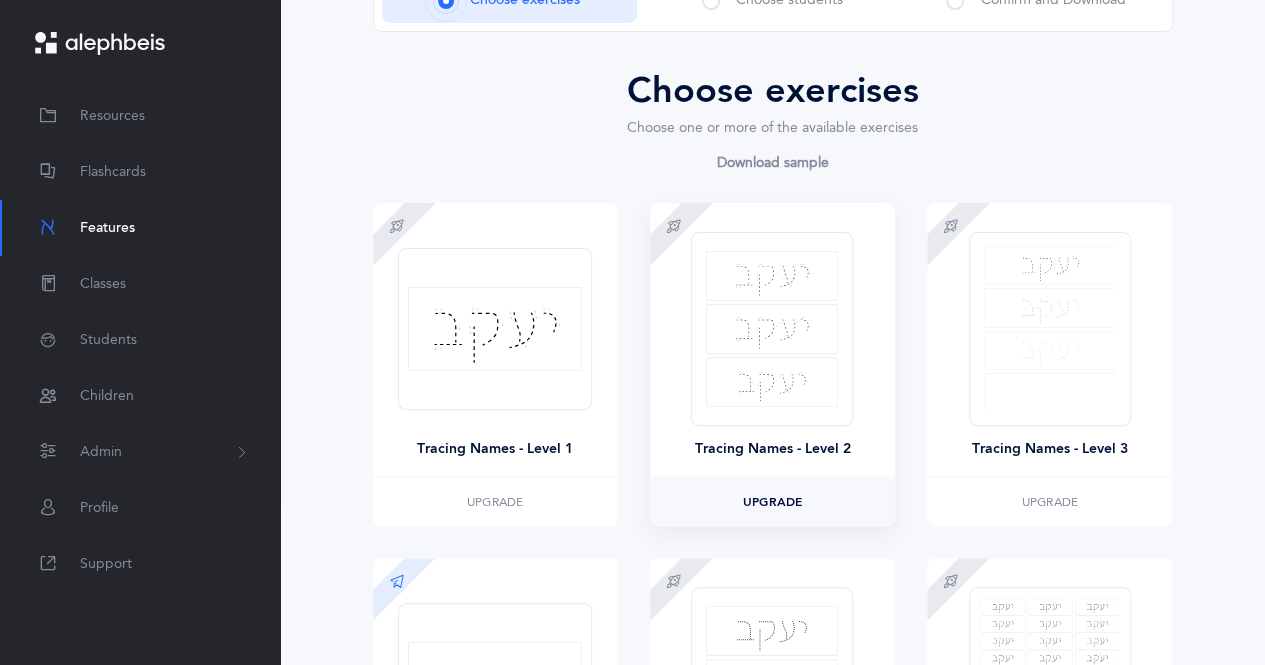 click on "Upgrade" at bounding box center [772, 502] 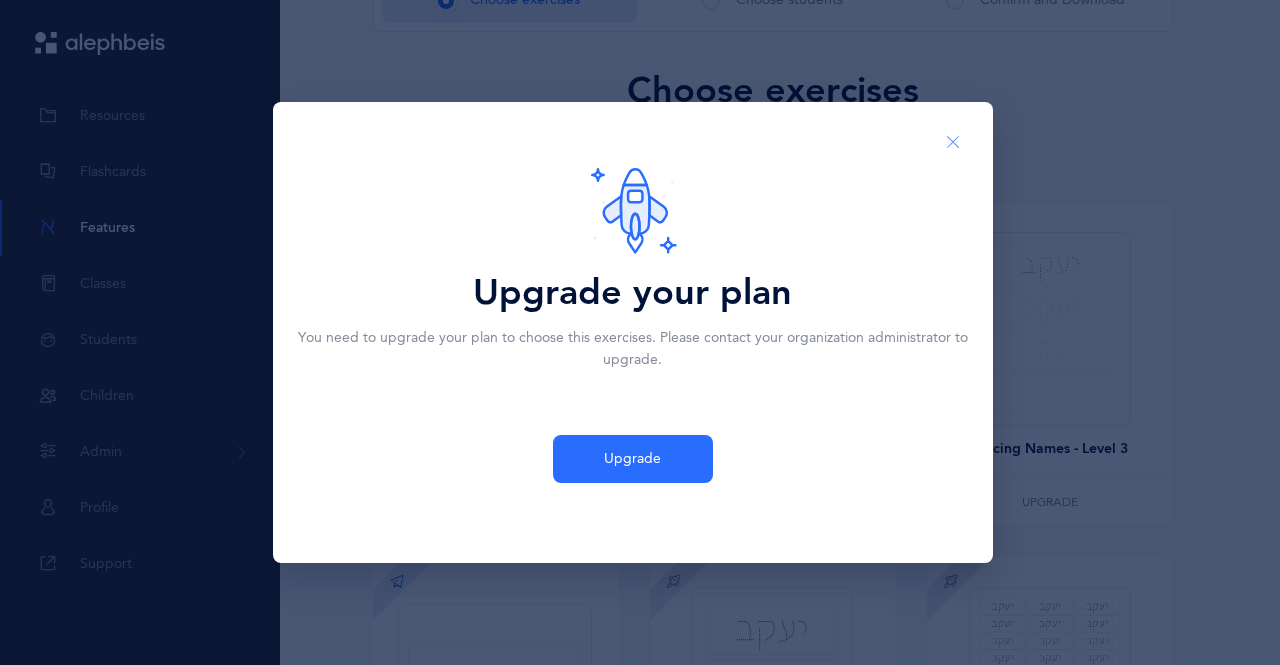 click at bounding box center [953, 142] 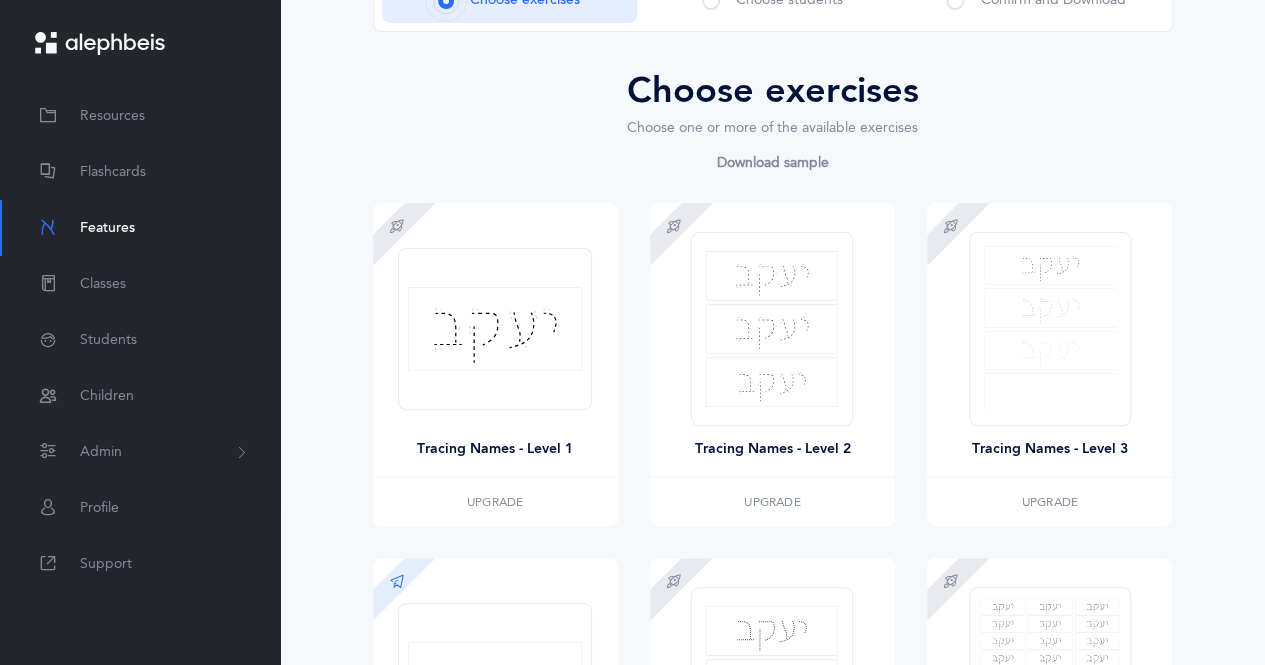 click at bounding box center [495, 329] 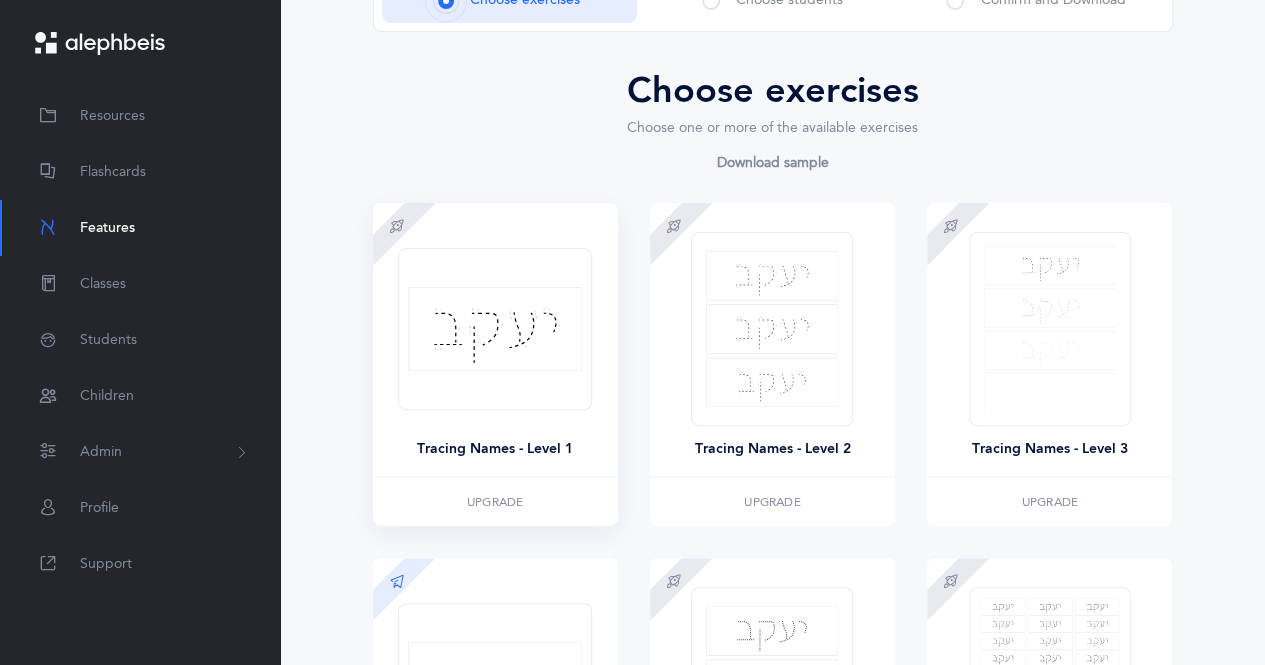 click at bounding box center (495, 329) 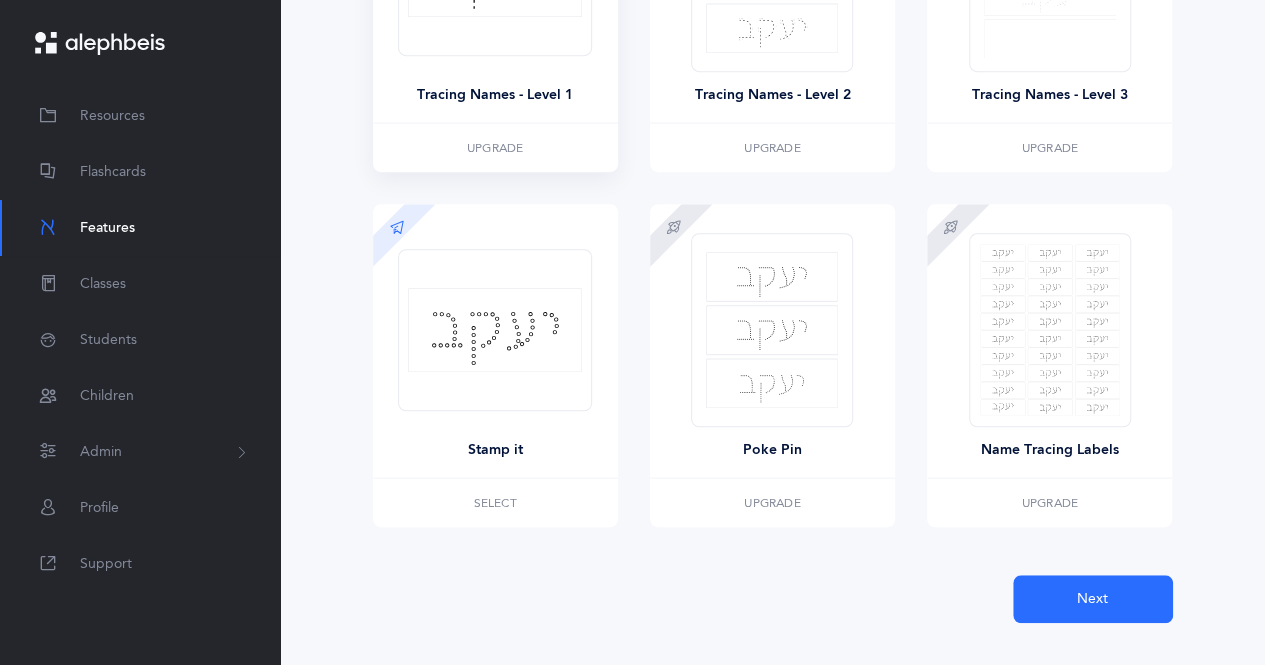 scroll, scrollTop: 559, scrollLeft: 0, axis: vertical 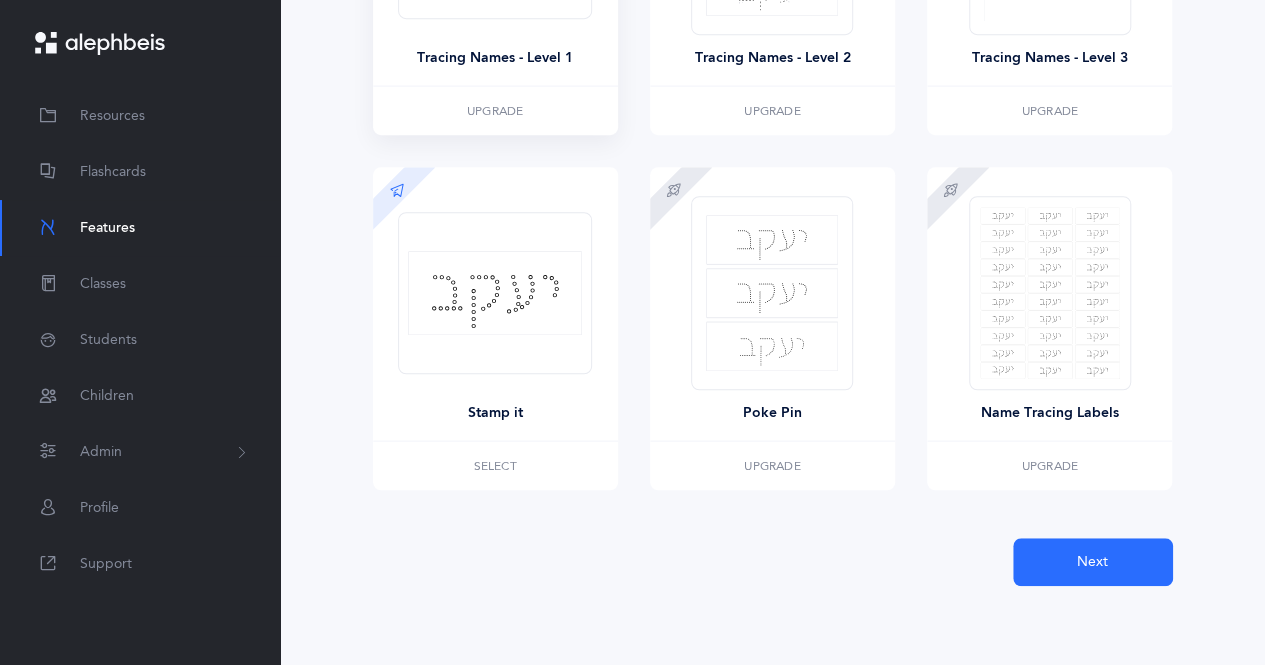 click at bounding box center (495, 293) 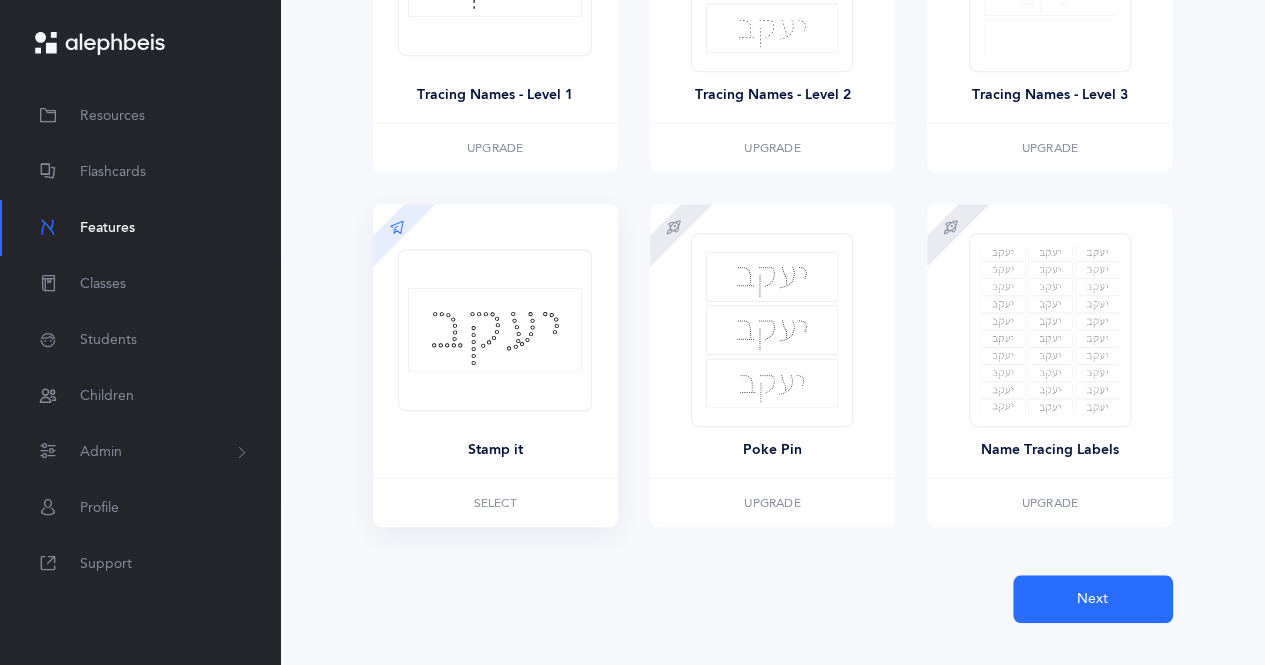 scroll, scrollTop: 559, scrollLeft: 0, axis: vertical 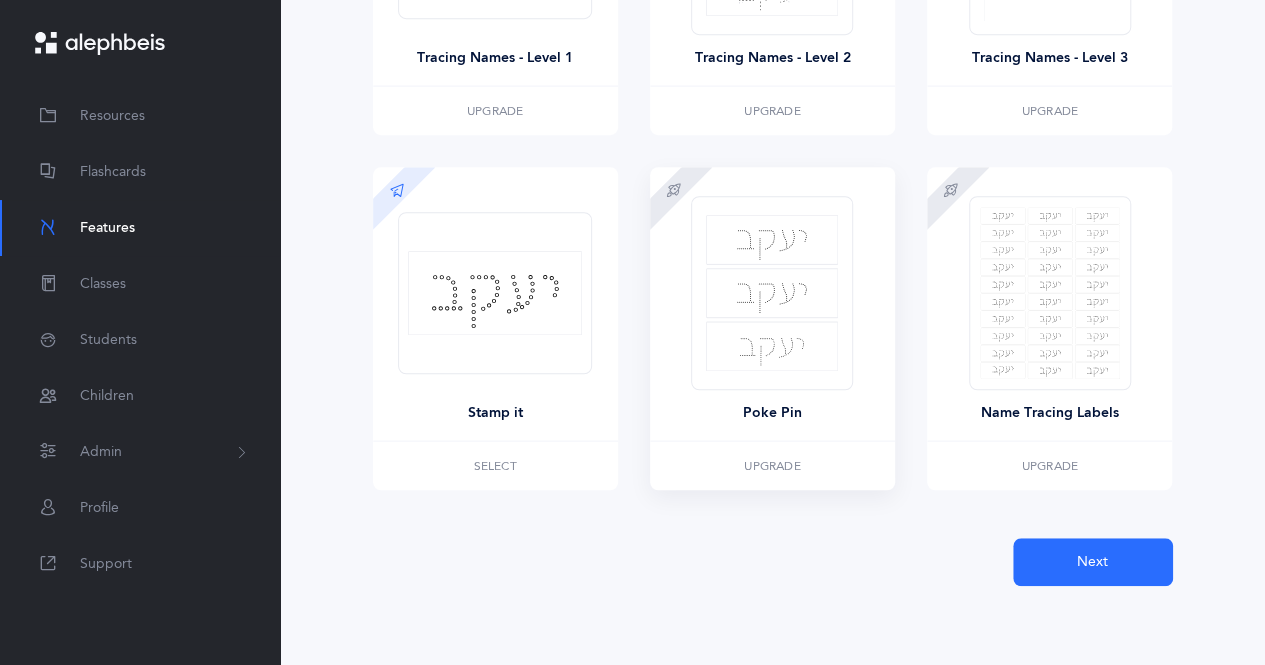 click on "Next" at bounding box center [1093, 562] 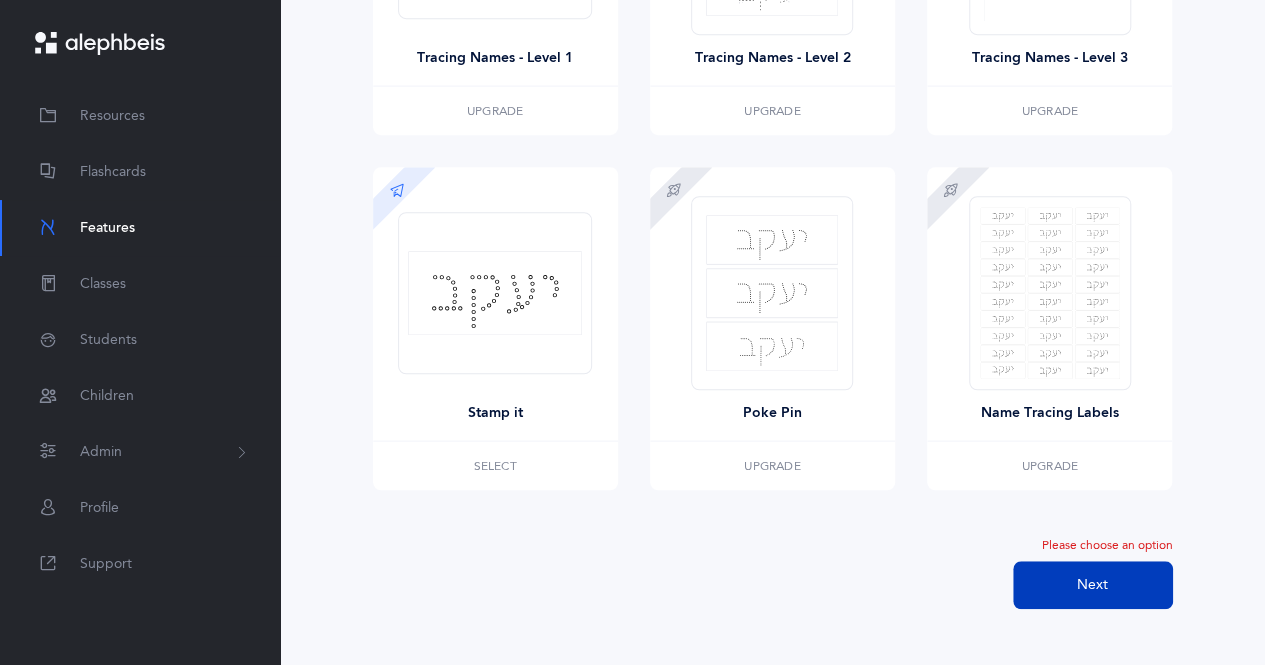 click on "Next" at bounding box center [1093, 585] 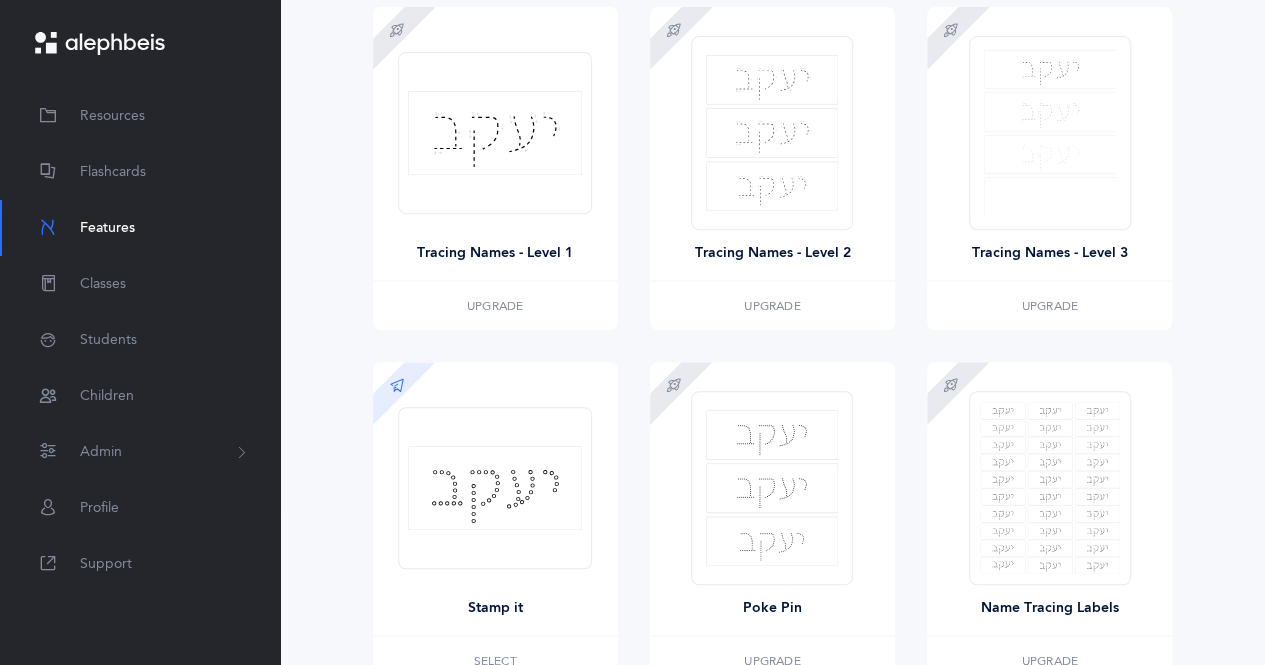 scroll, scrollTop: 333, scrollLeft: 0, axis: vertical 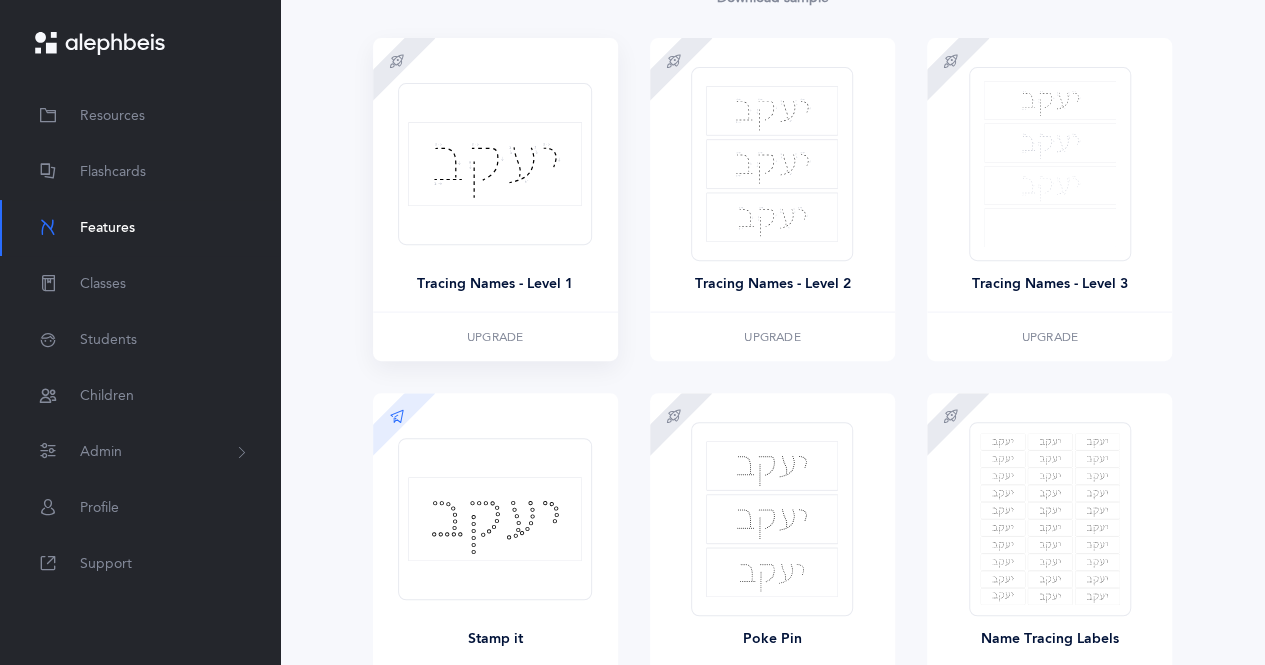 click at bounding box center [495, 164] 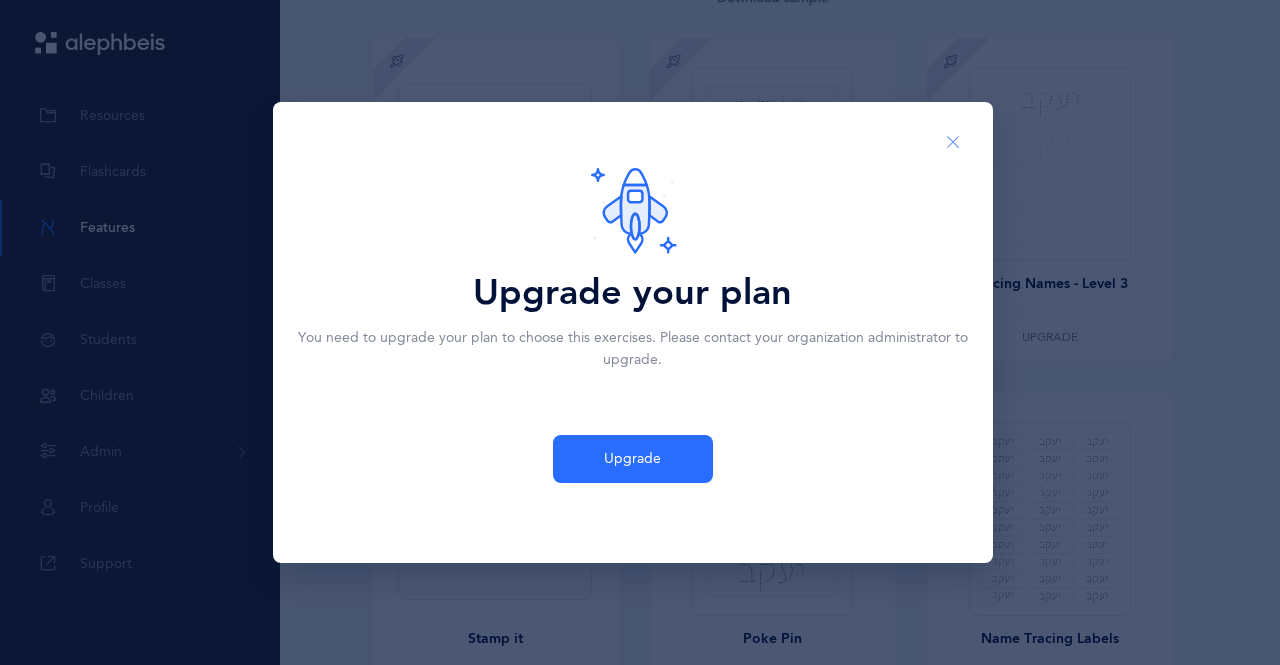 click at bounding box center (953, 142) 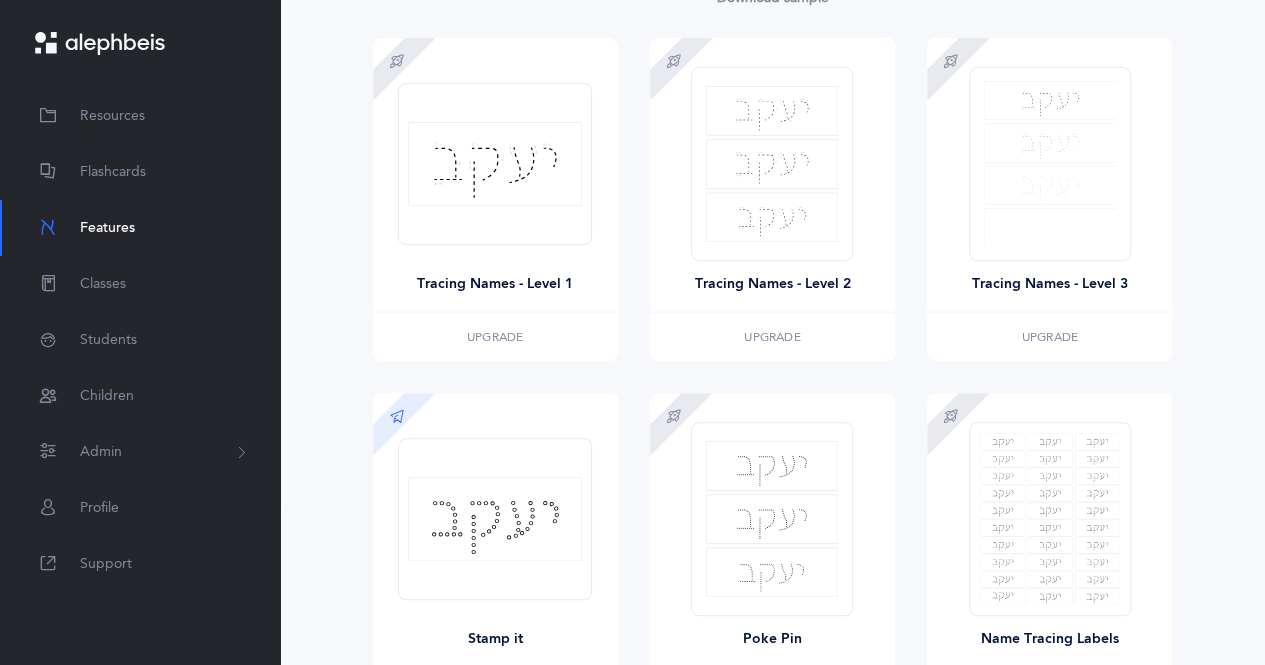click at bounding box center (1050, 164) 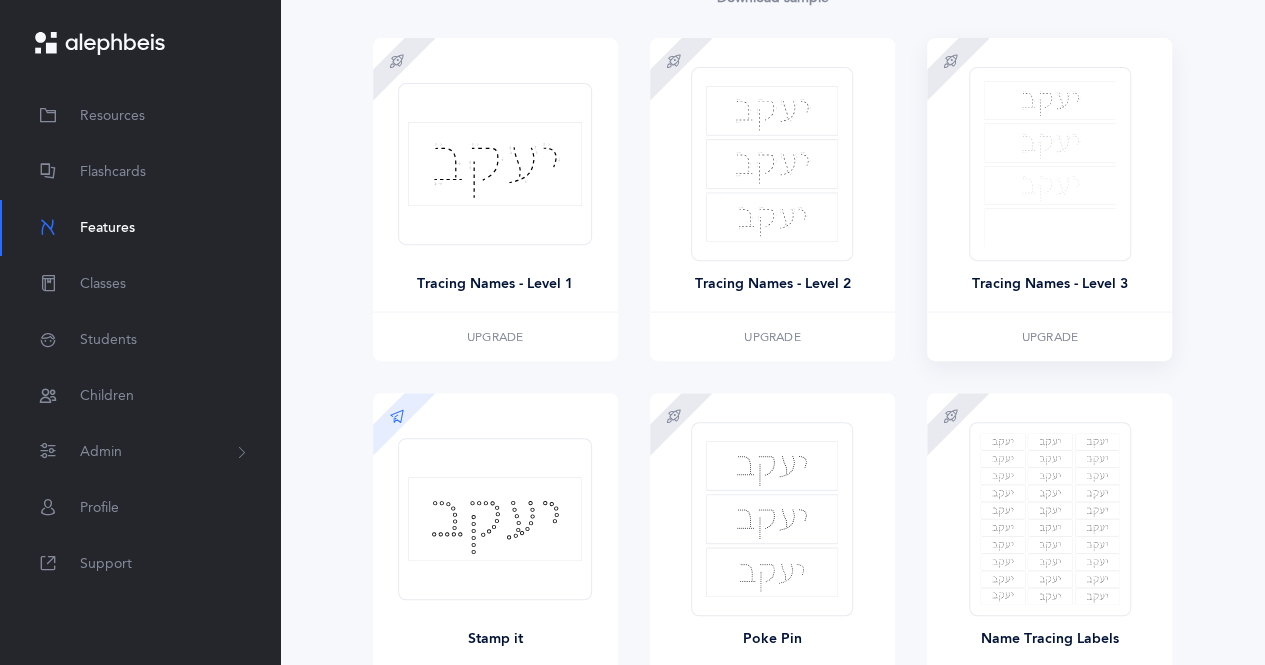 click at bounding box center (1050, 164) 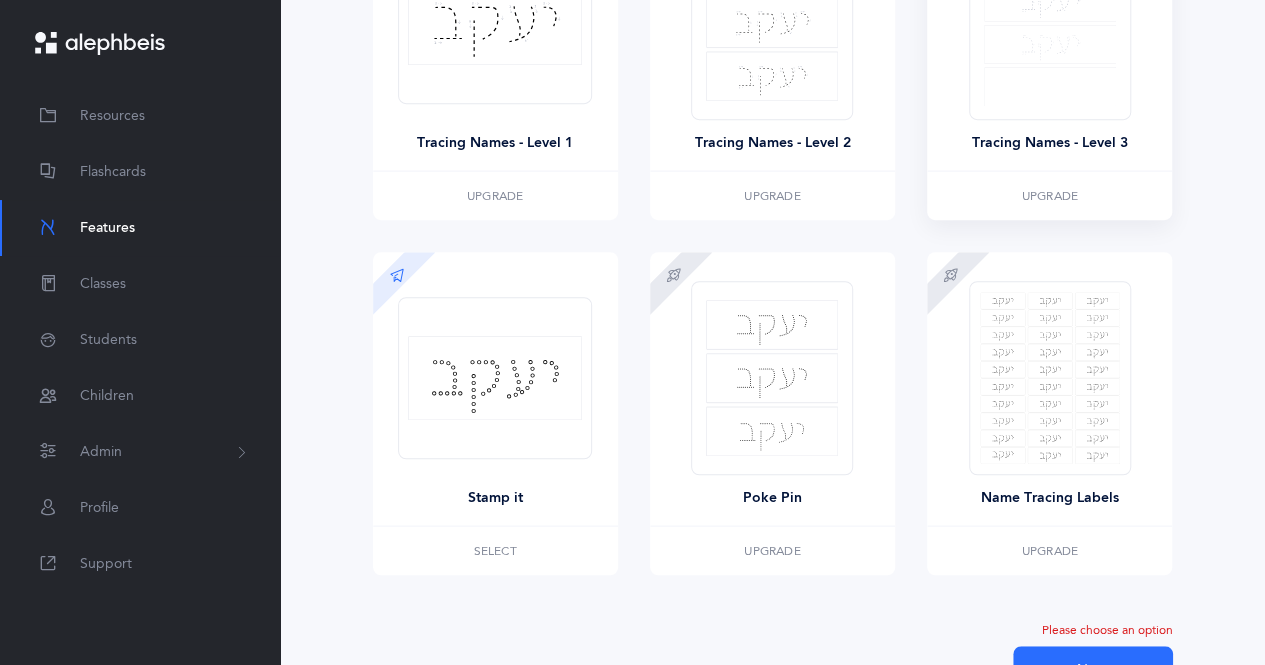 scroll, scrollTop: 582, scrollLeft: 0, axis: vertical 